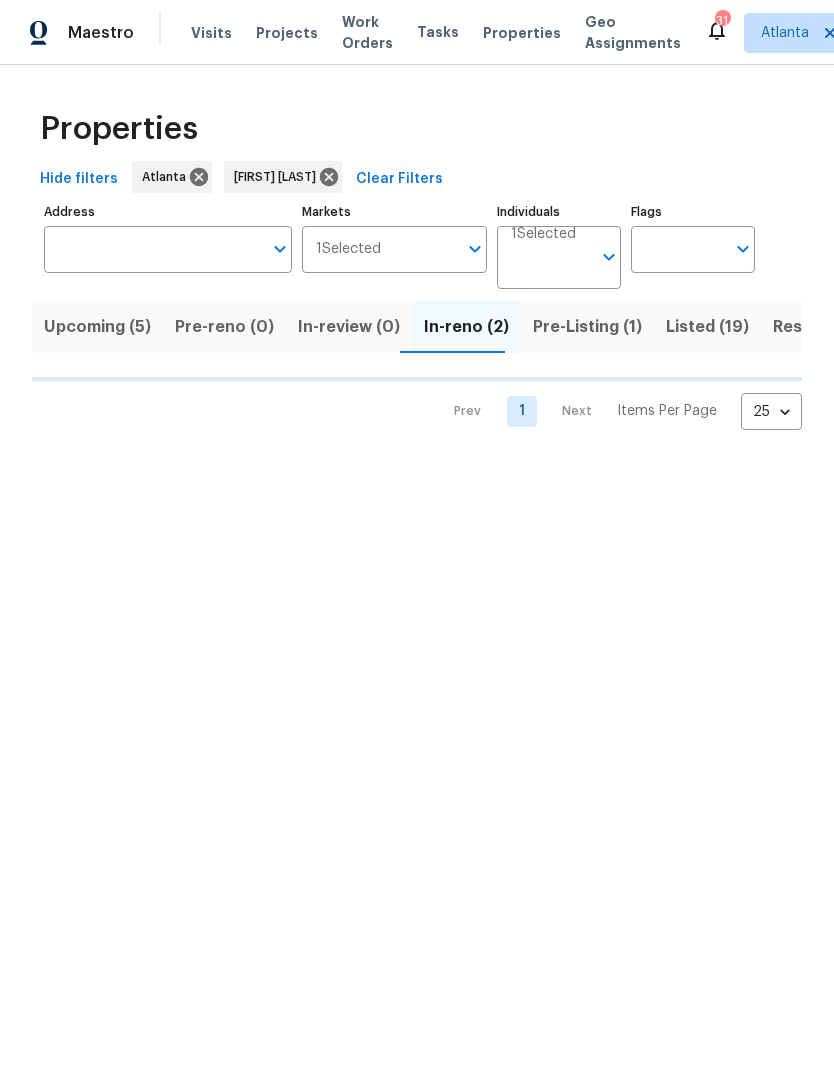 scroll, scrollTop: 0, scrollLeft: 0, axis: both 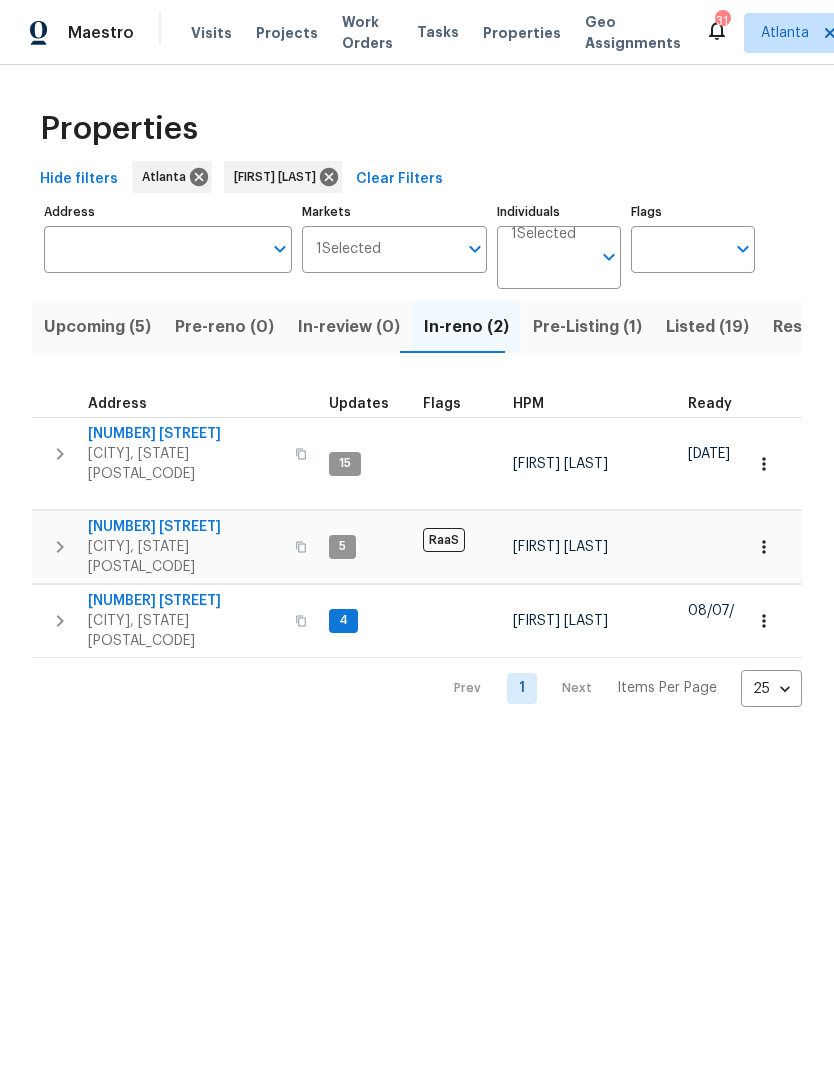 click on "[NUMBER] [STREET]" at bounding box center [185, 601] 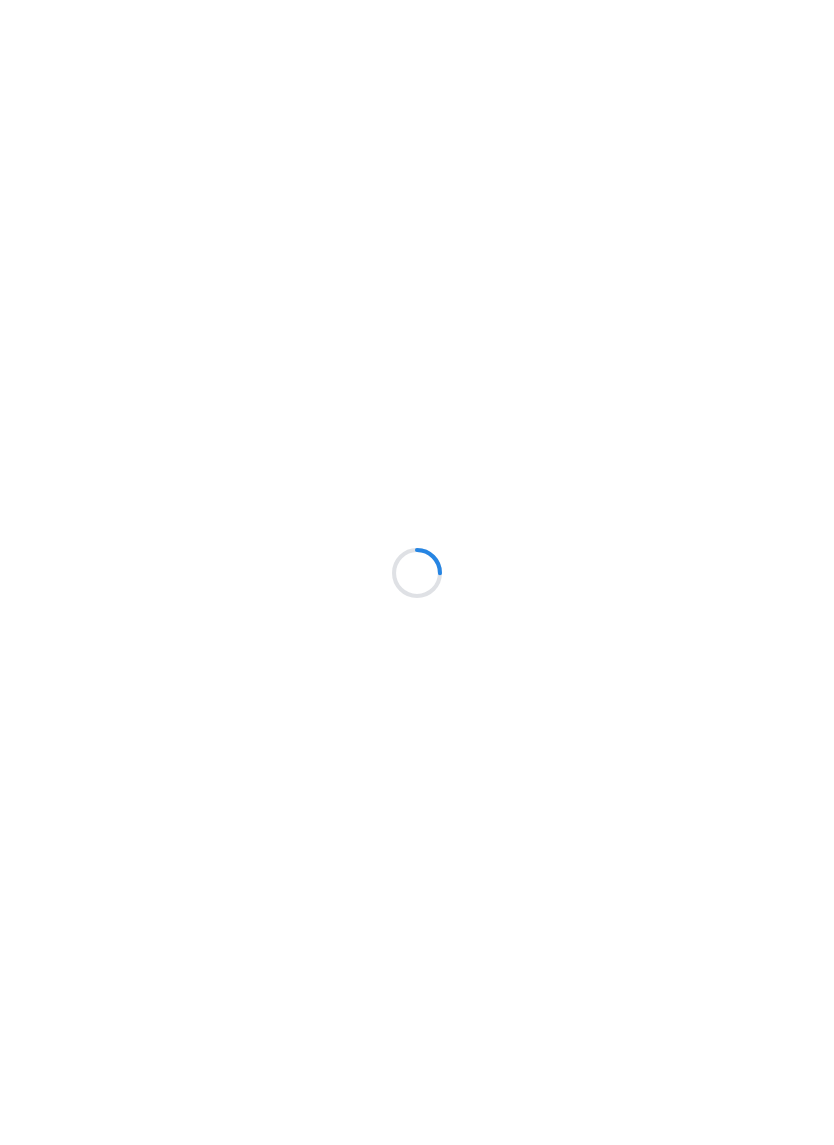 scroll, scrollTop: 0, scrollLeft: 0, axis: both 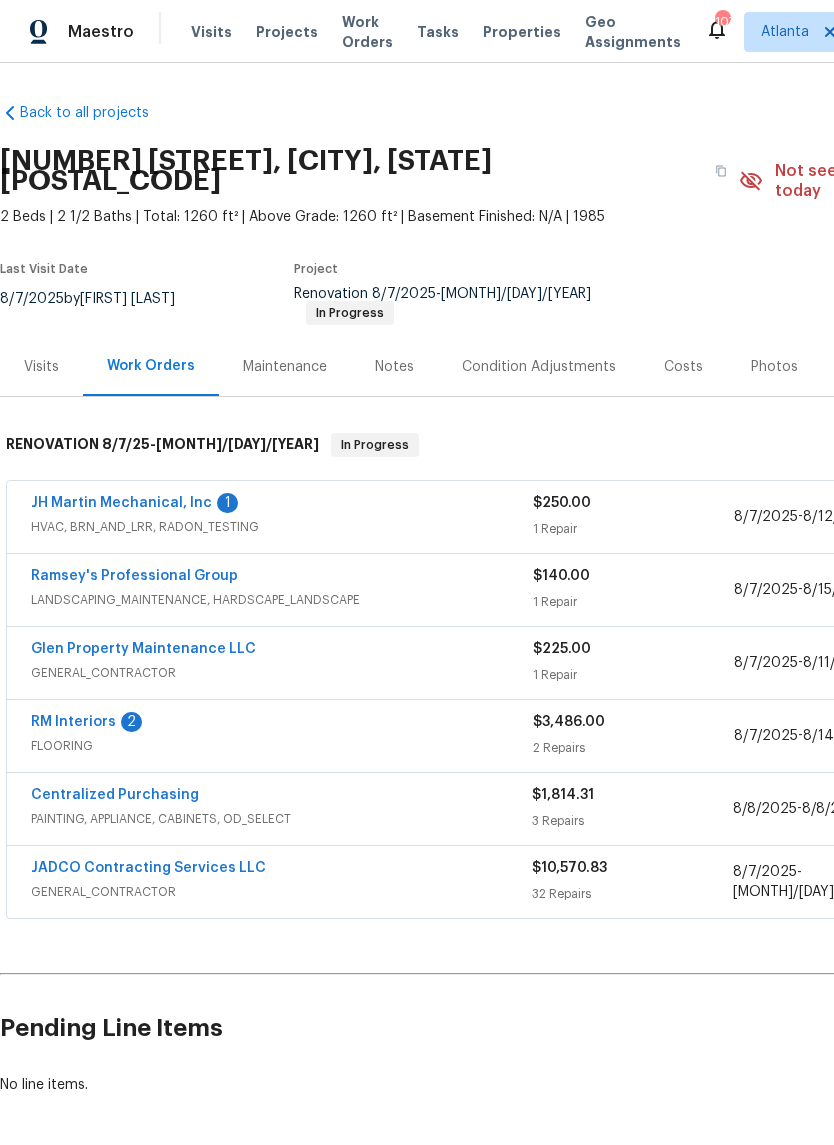 click on "JADCO Contracting Services LLC" at bounding box center (148, 868) 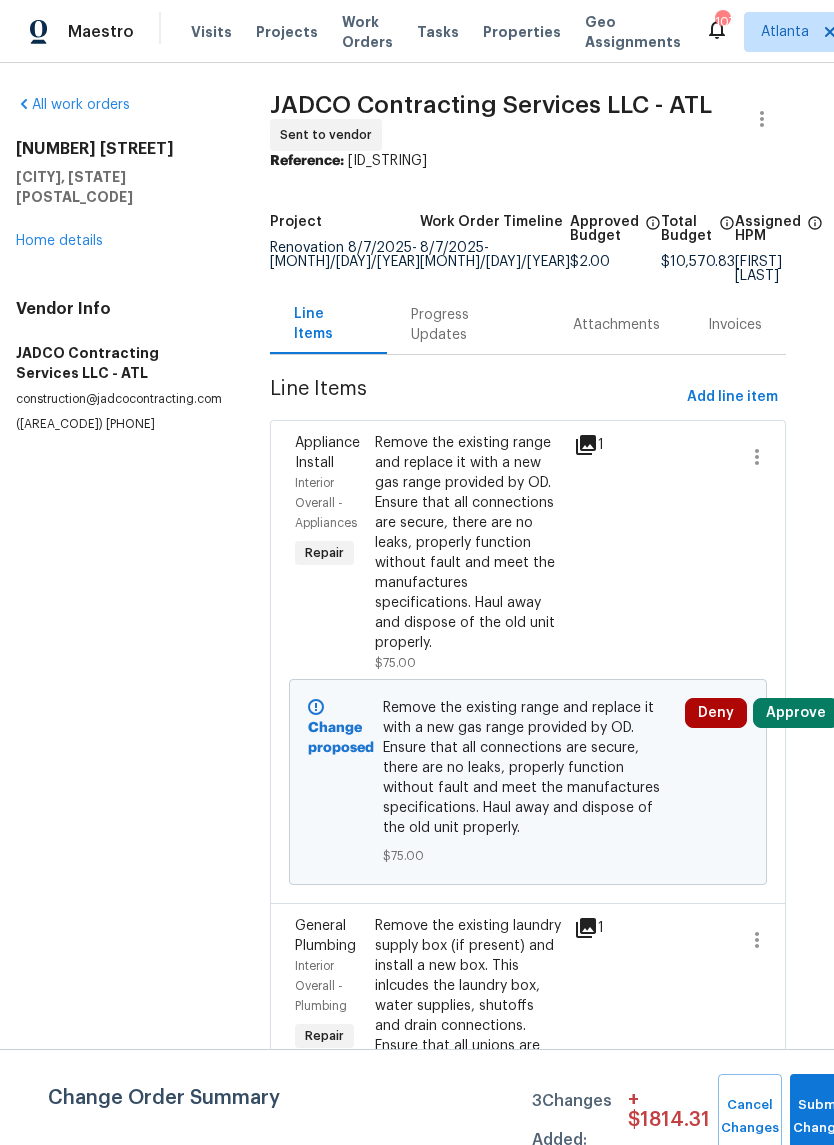 scroll, scrollTop: 0, scrollLeft: 16, axis: horizontal 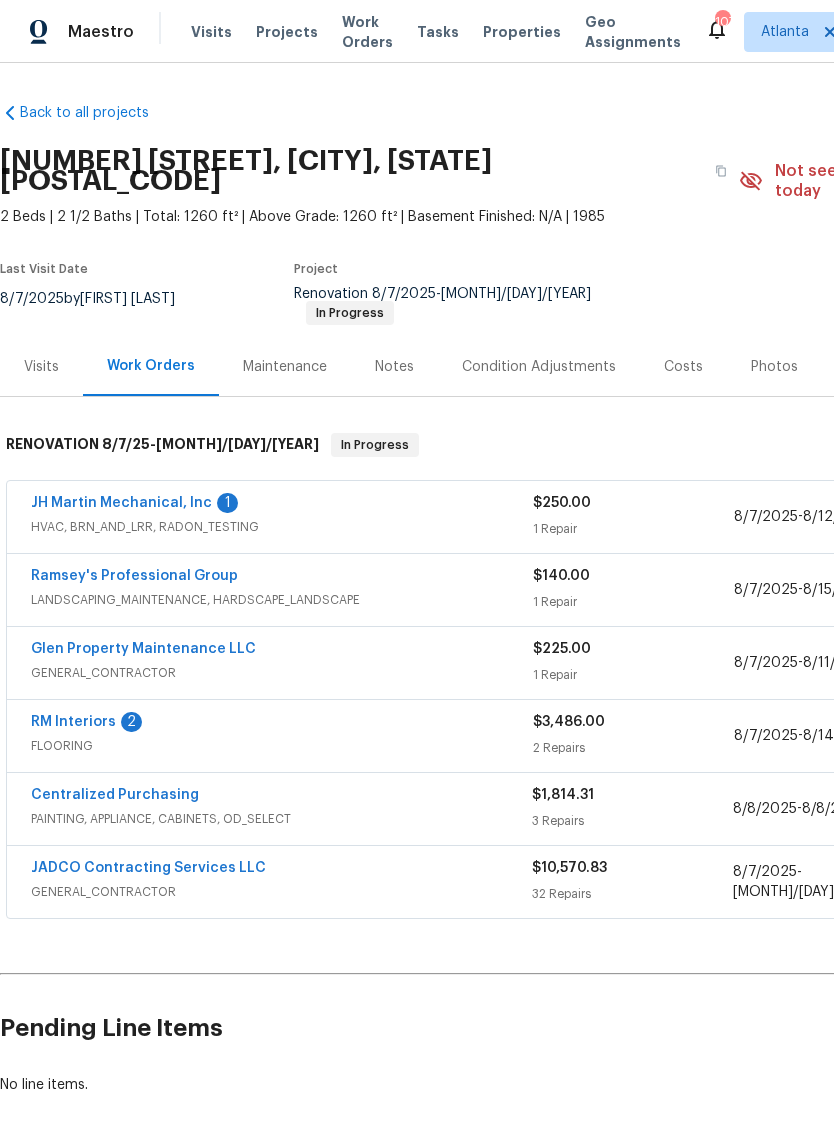 click on "Visits" at bounding box center [41, 367] 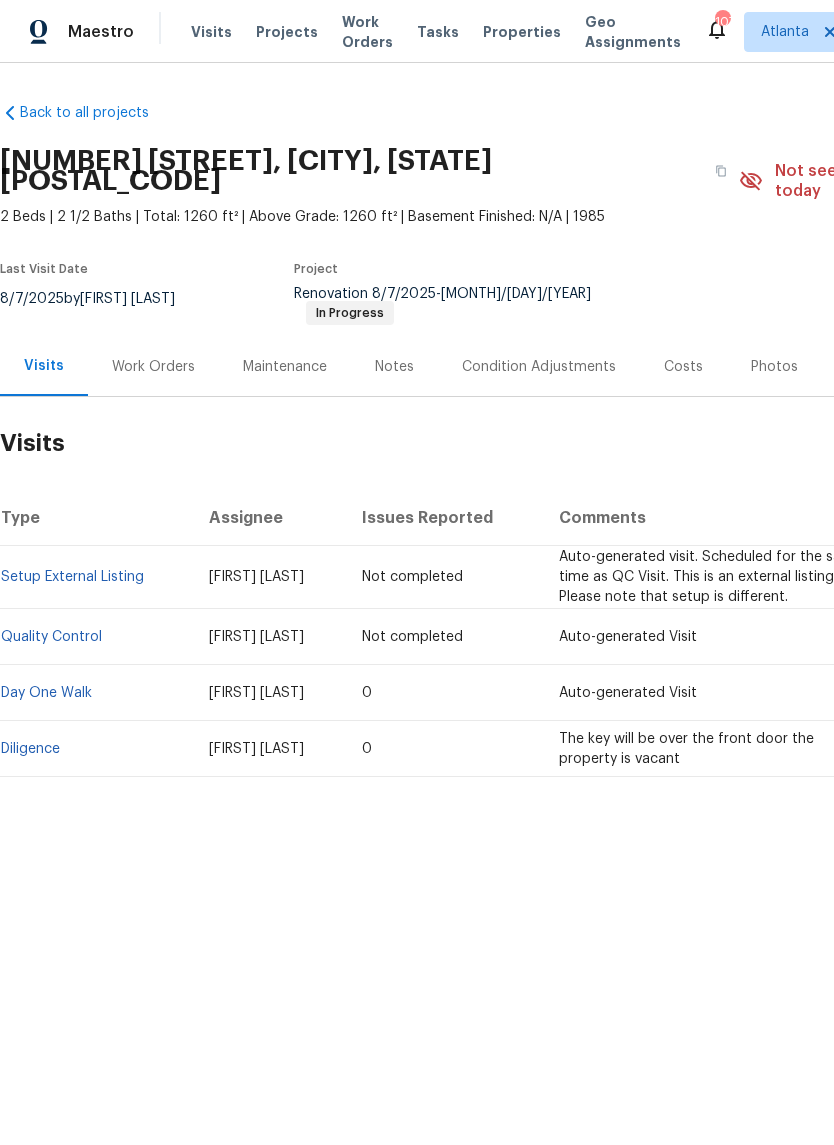 scroll, scrollTop: 0, scrollLeft: 0, axis: both 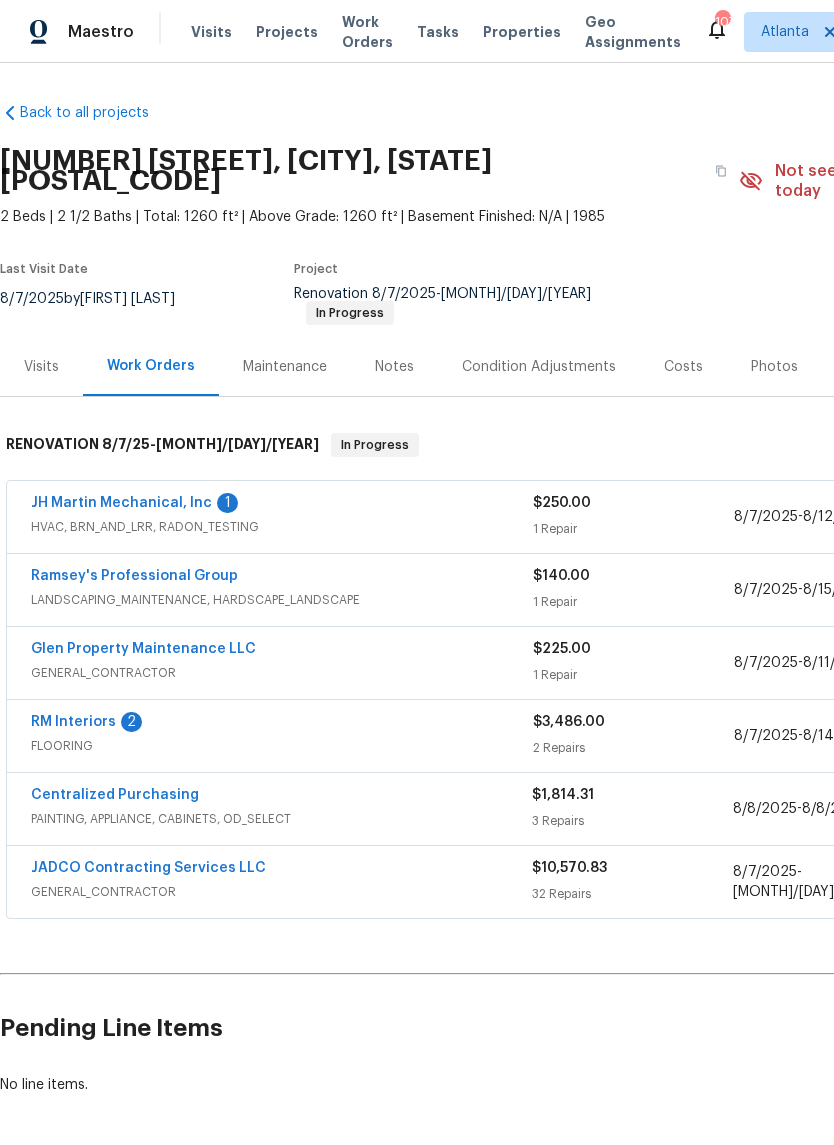 click on "Costs" at bounding box center [683, 366] 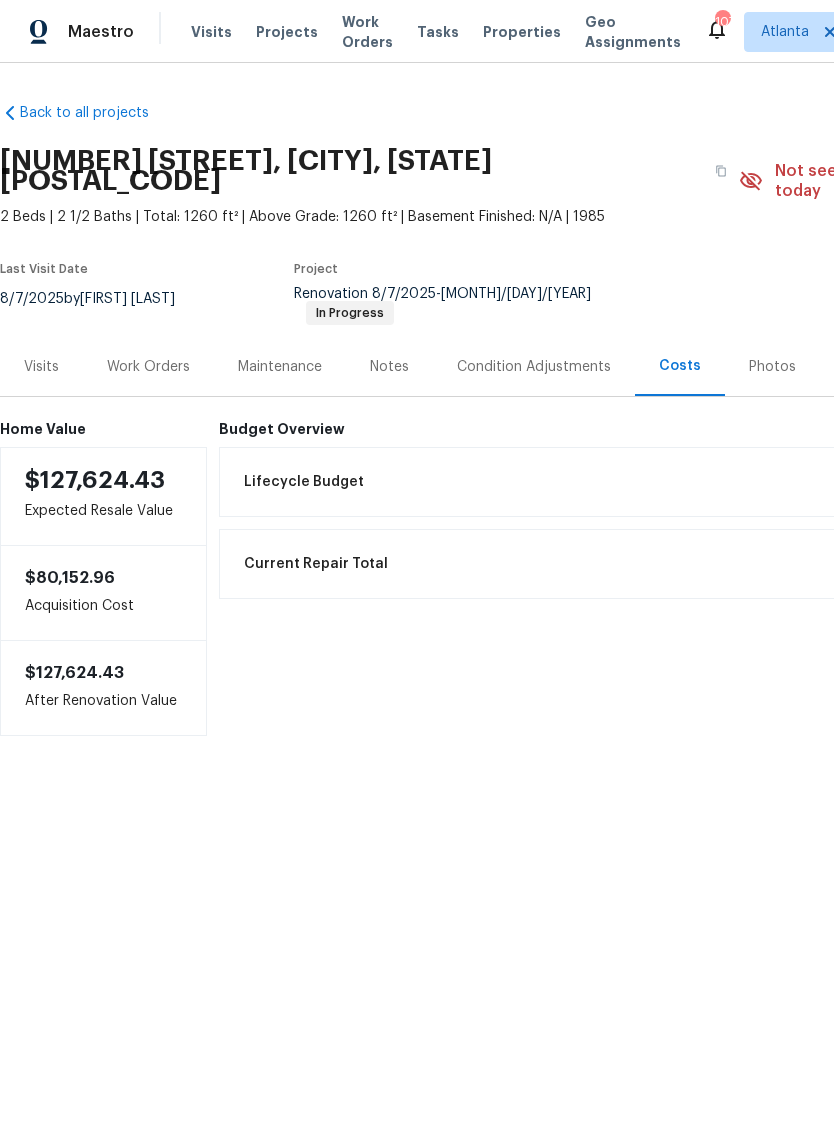 scroll, scrollTop: 0, scrollLeft: 0, axis: both 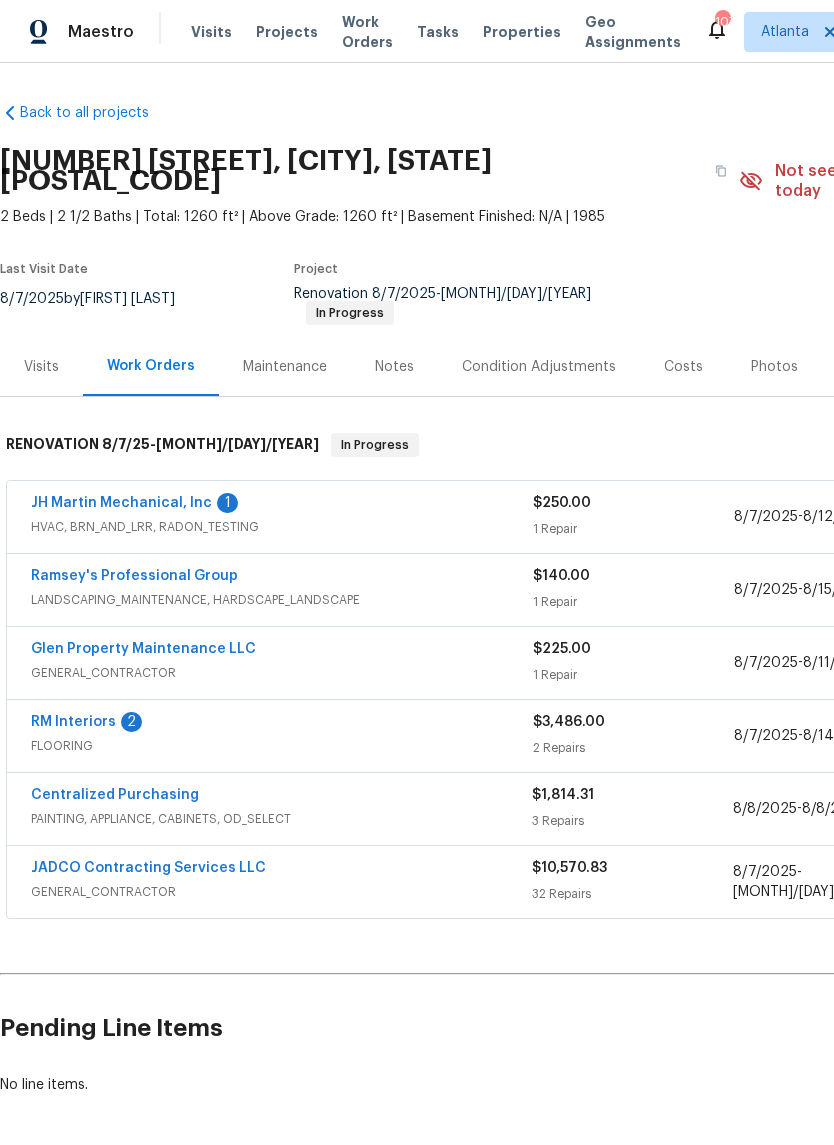click on "Condition Adjustments" at bounding box center (539, 366) 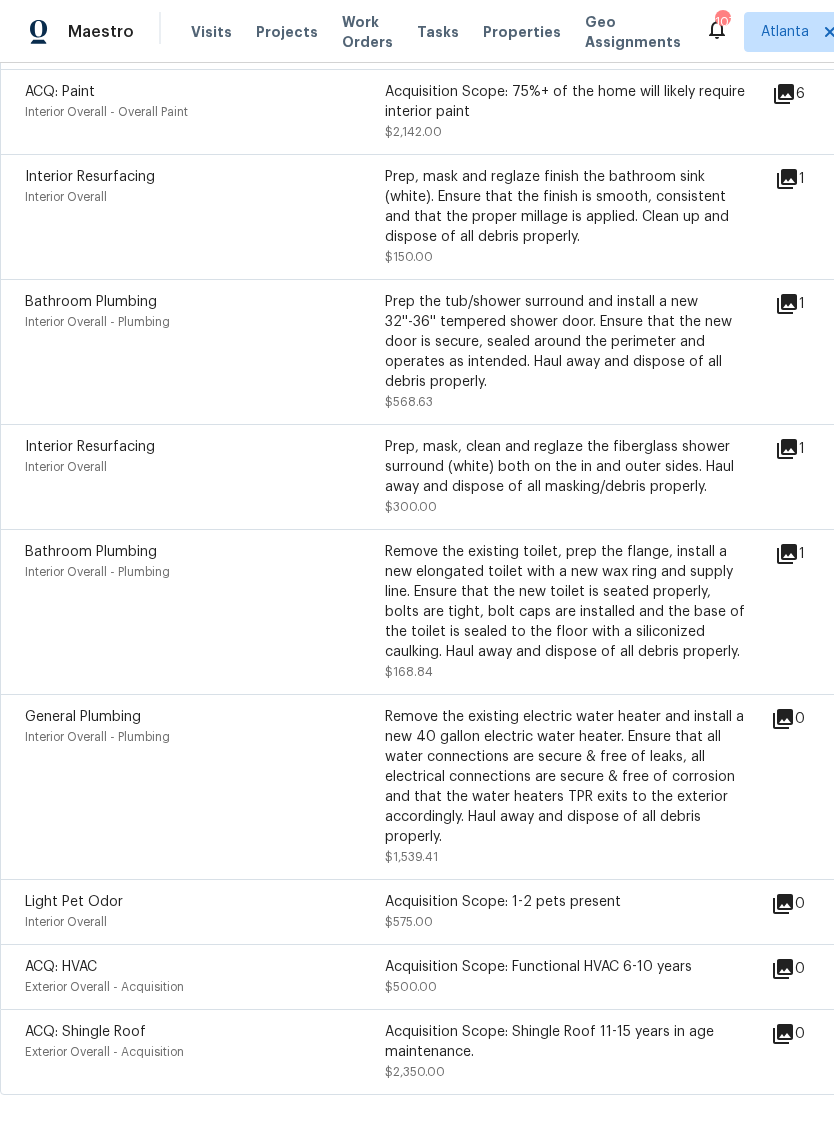 scroll, scrollTop: 786, scrollLeft: 0, axis: vertical 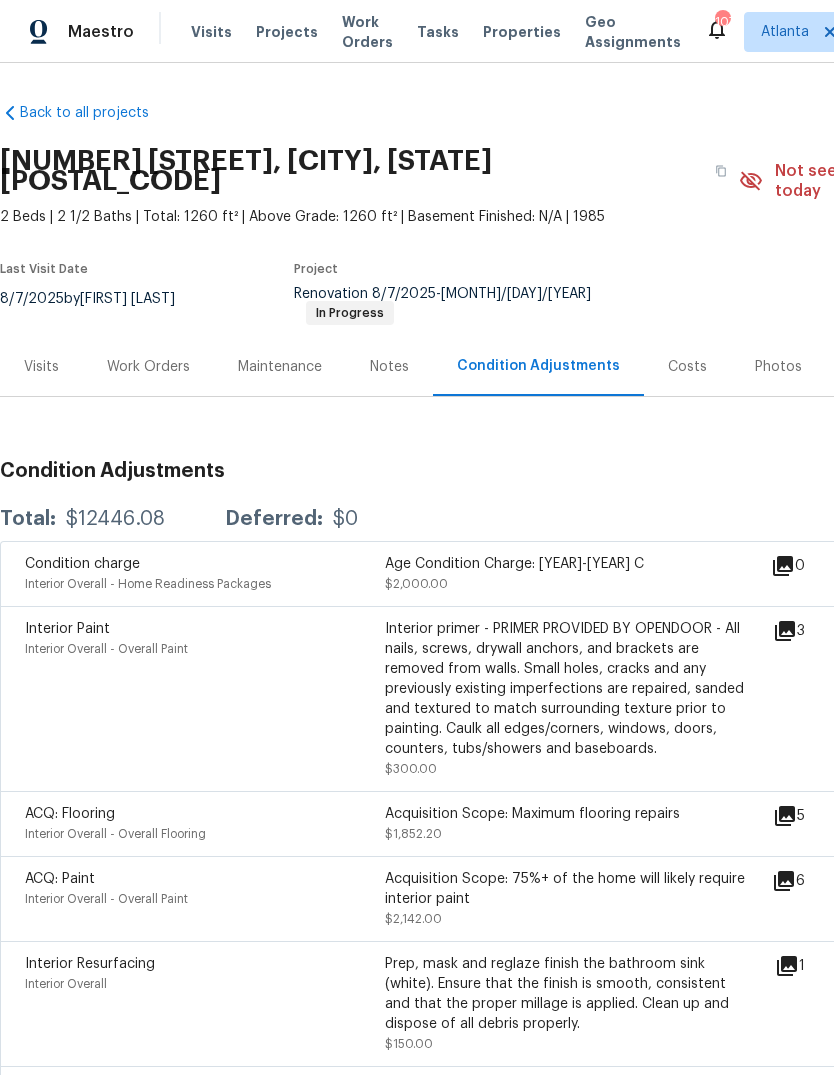 click on "Work Orders" at bounding box center [148, 366] 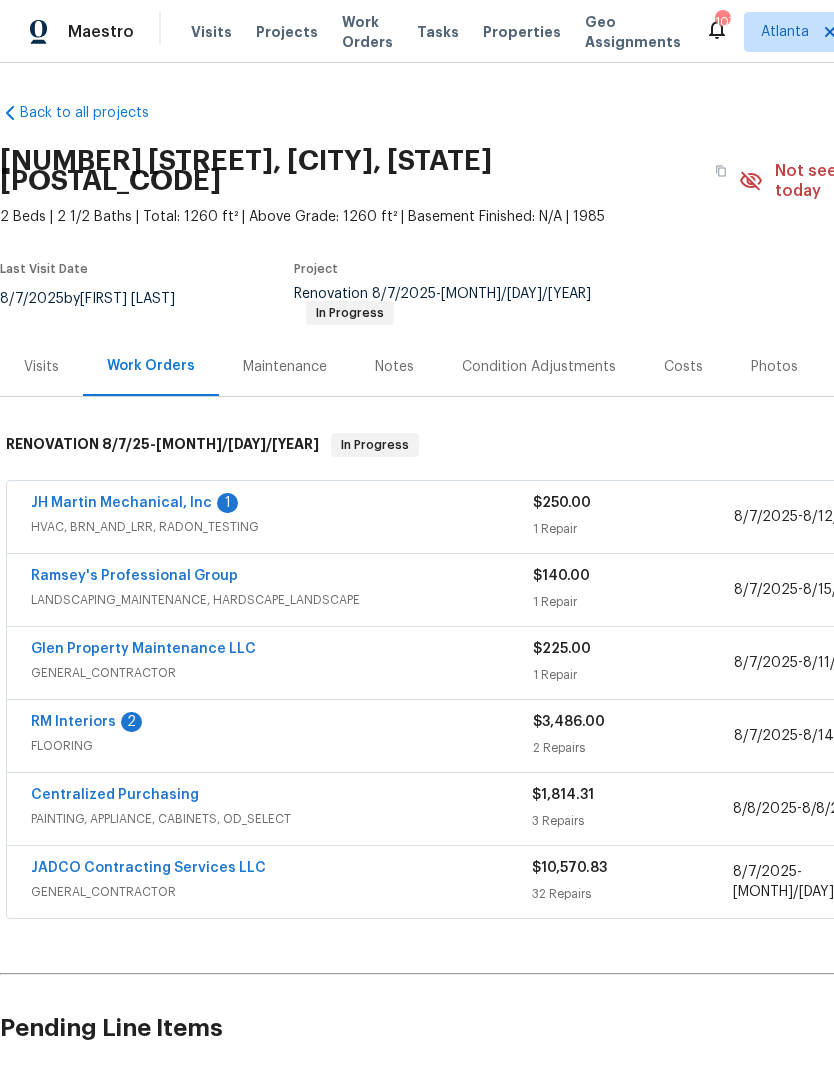 click on "JH Martin Mechanical, Inc" at bounding box center [121, 503] 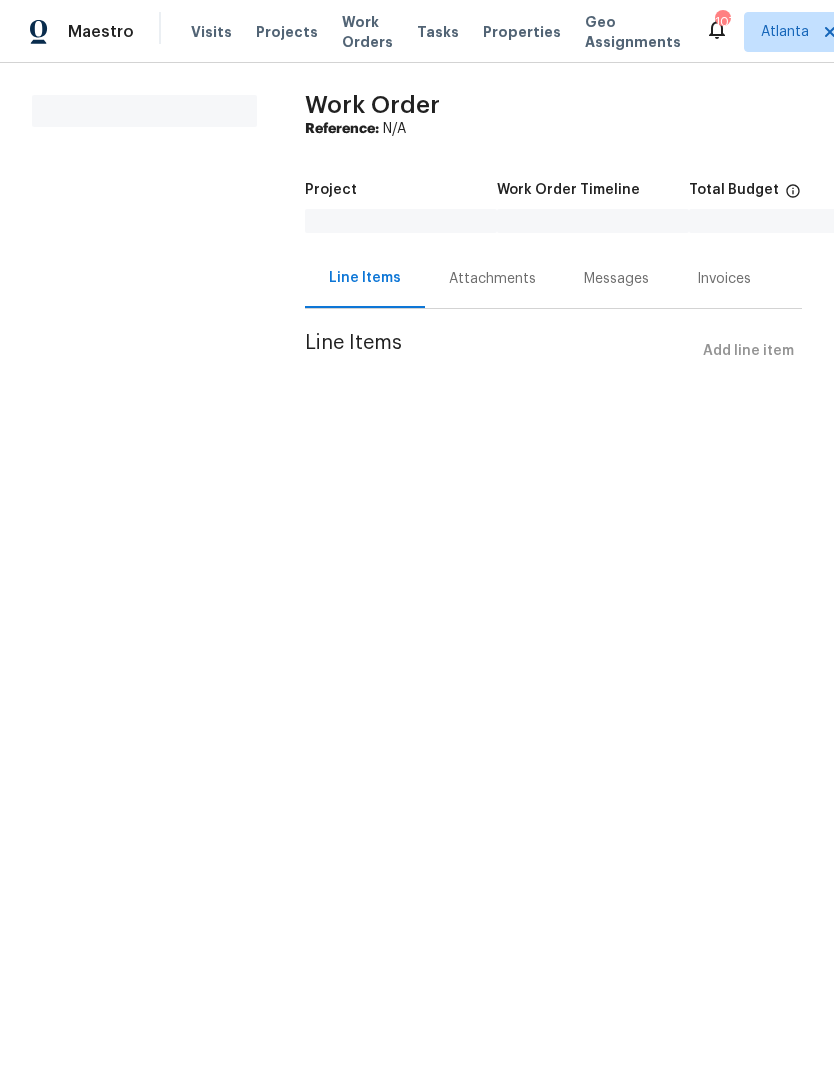 scroll, scrollTop: 0, scrollLeft: 0, axis: both 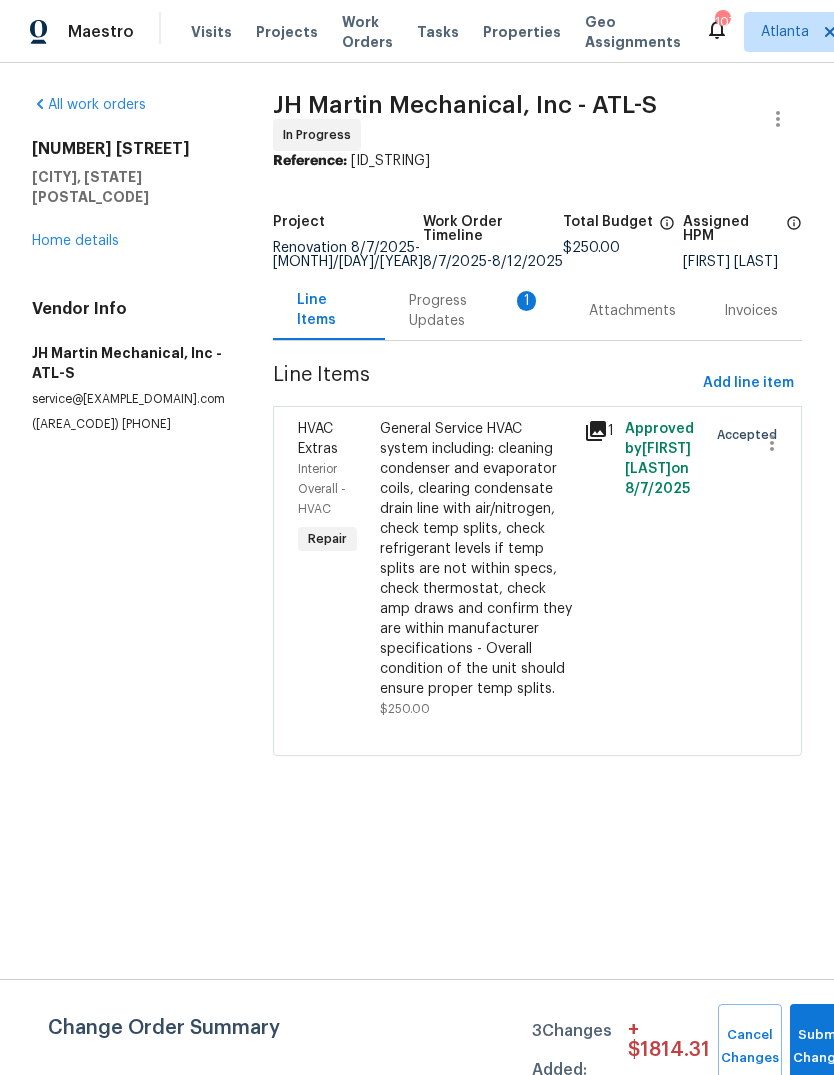 click on "Progress Updates 1" at bounding box center [475, 311] 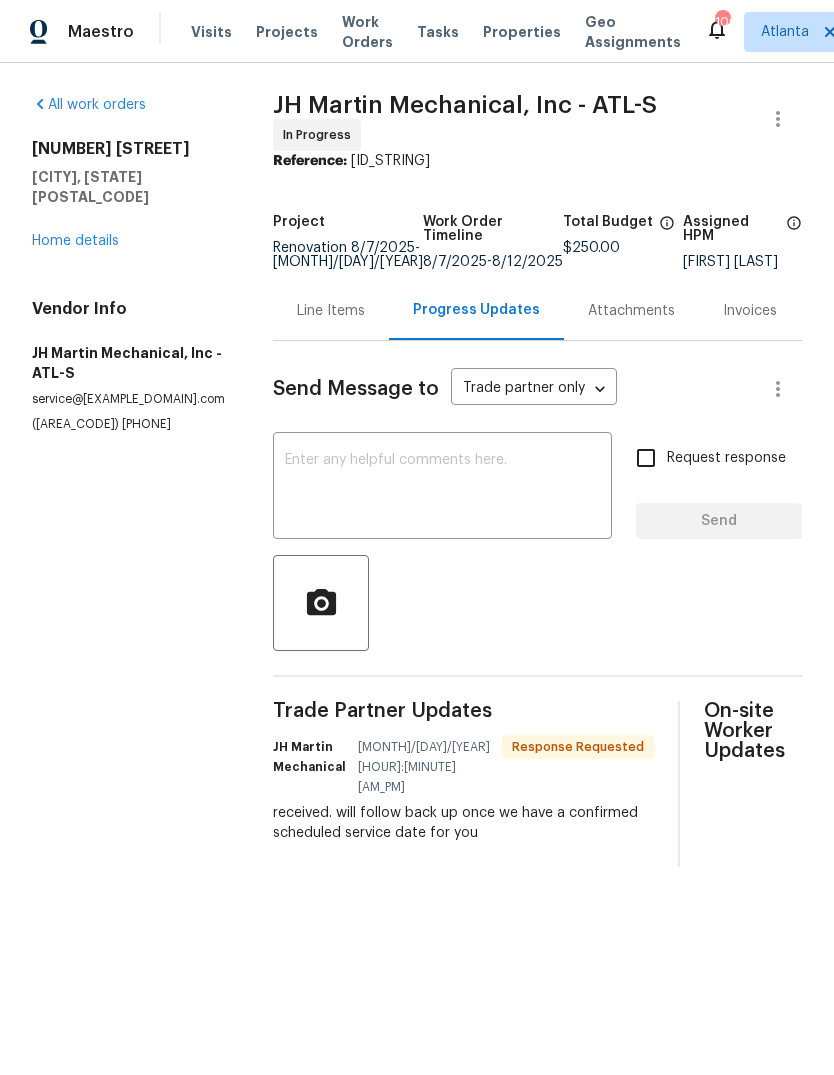 click at bounding box center (442, 488) 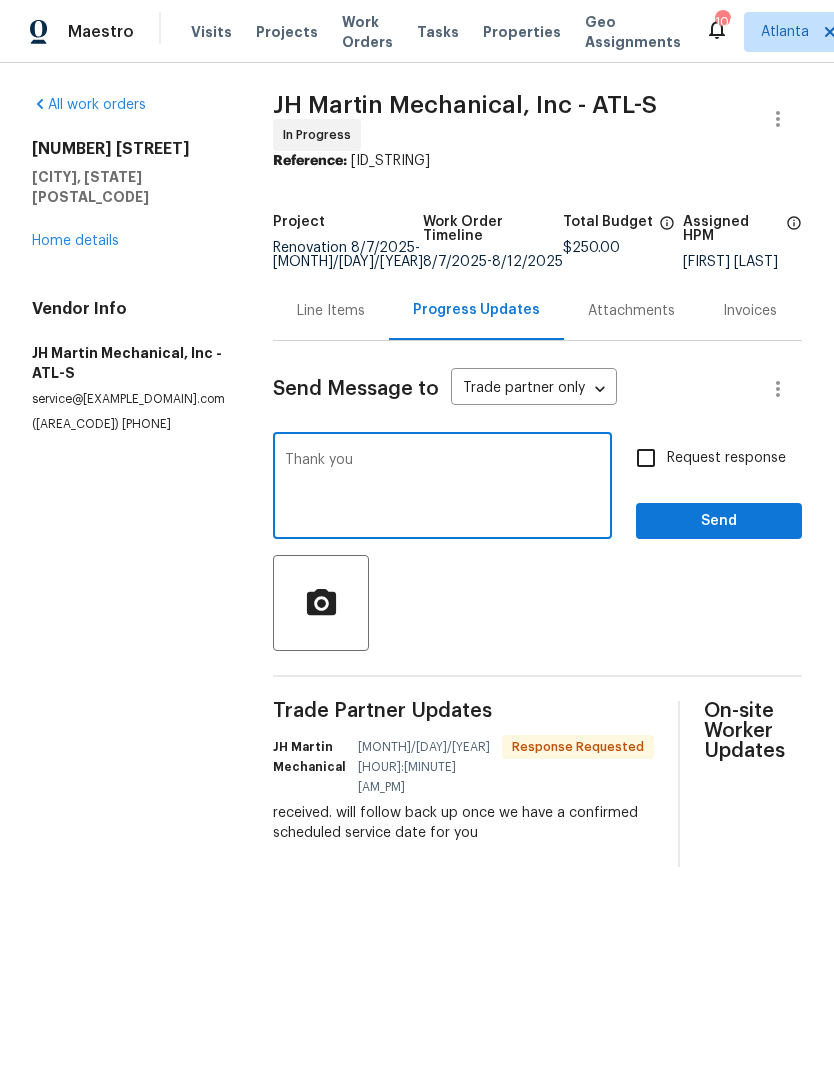 type on "Thank you" 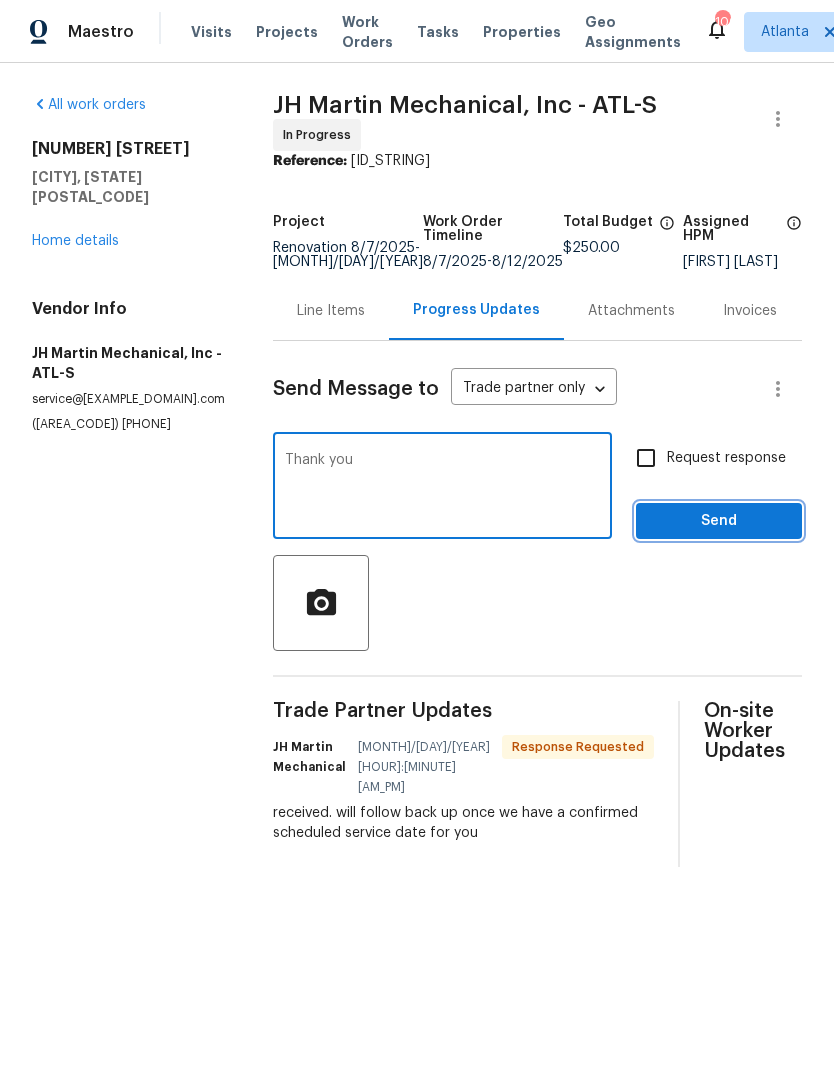 click on "Send" at bounding box center [719, 521] 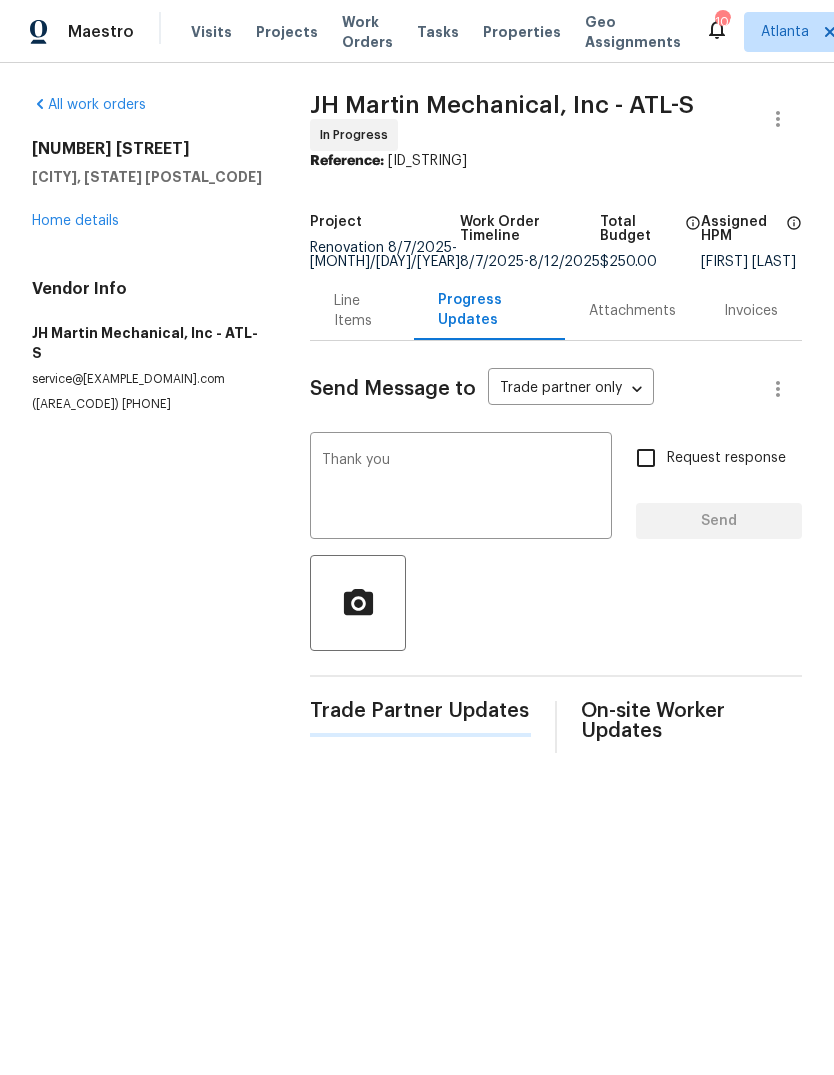 type 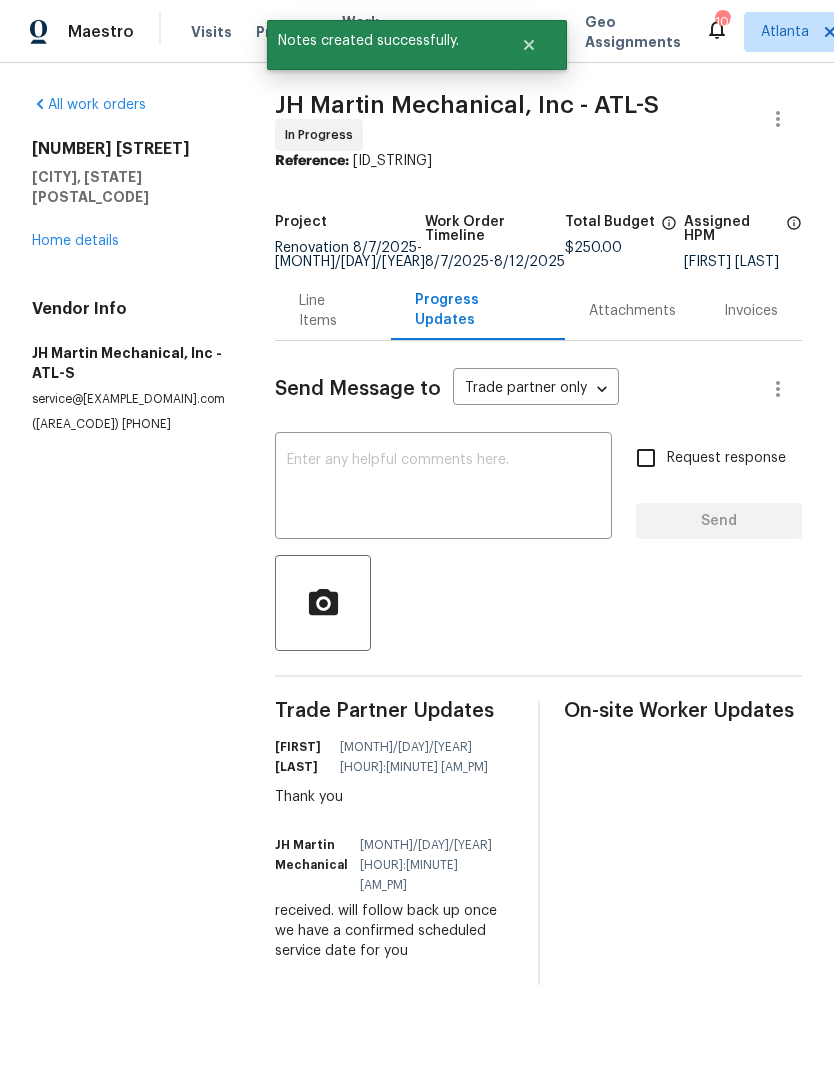 click on "Home details" at bounding box center (75, 241) 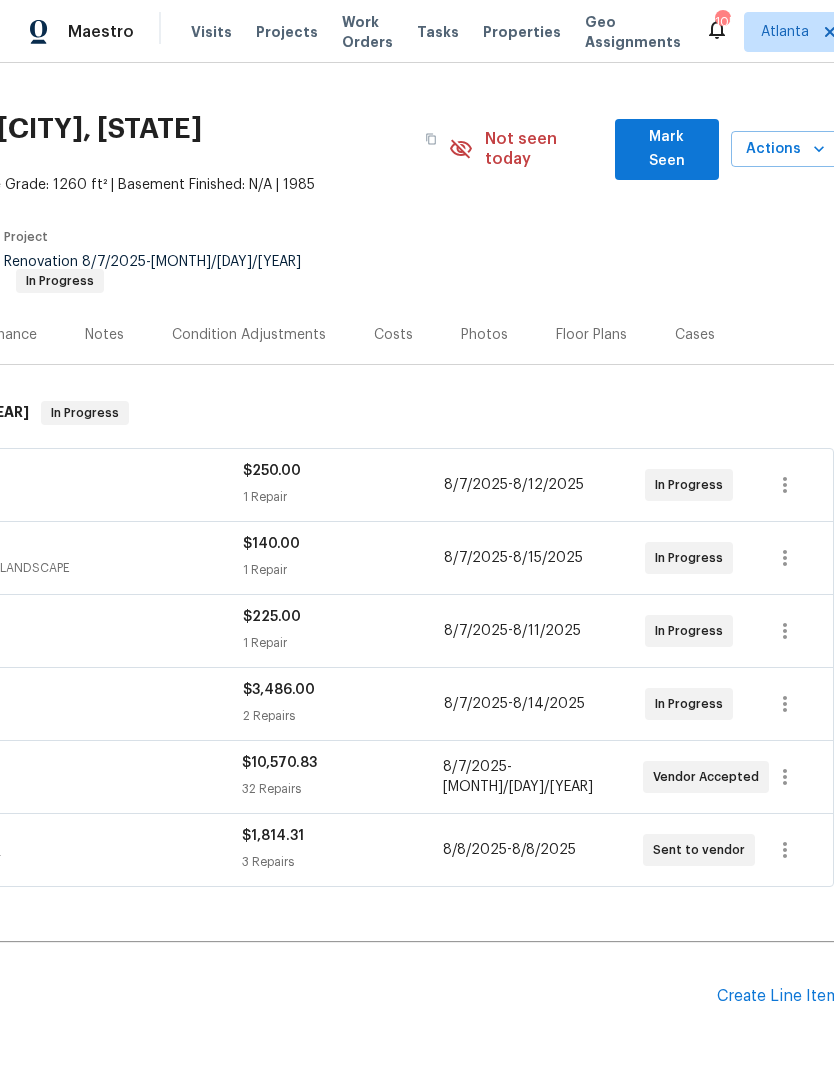 scroll, scrollTop: 32, scrollLeft: 286, axis: both 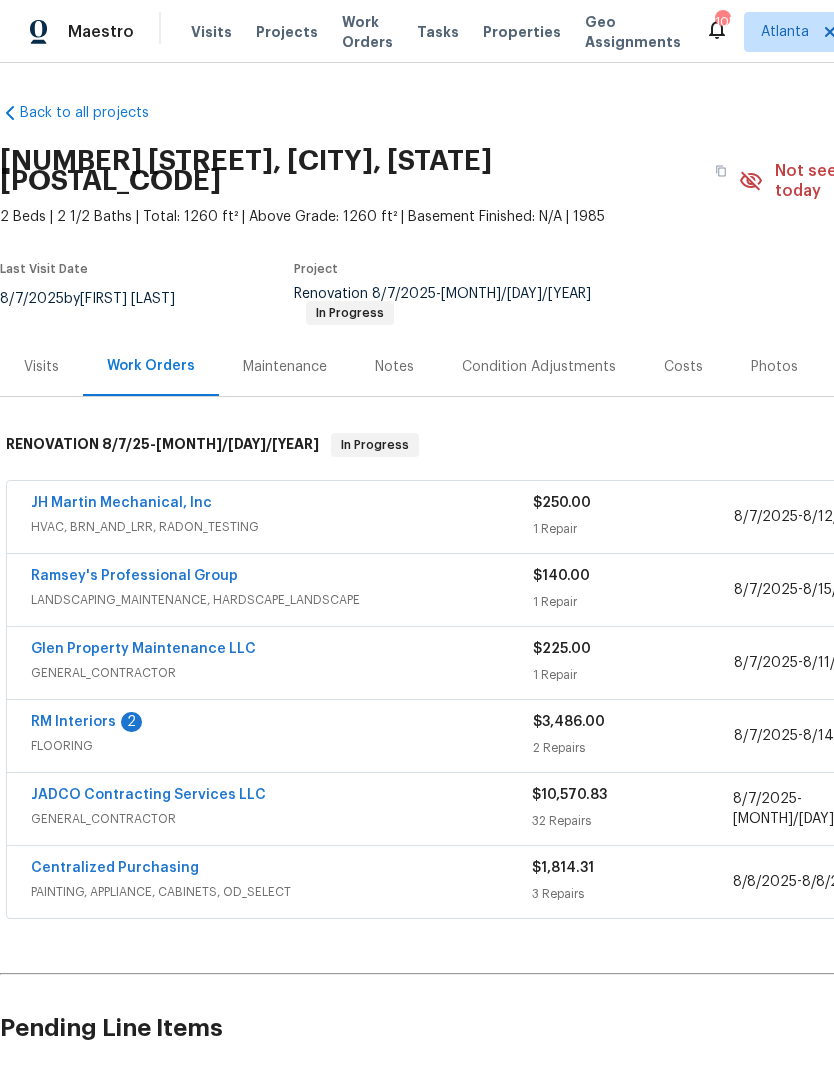 click on "RM Interiors" at bounding box center (73, 722) 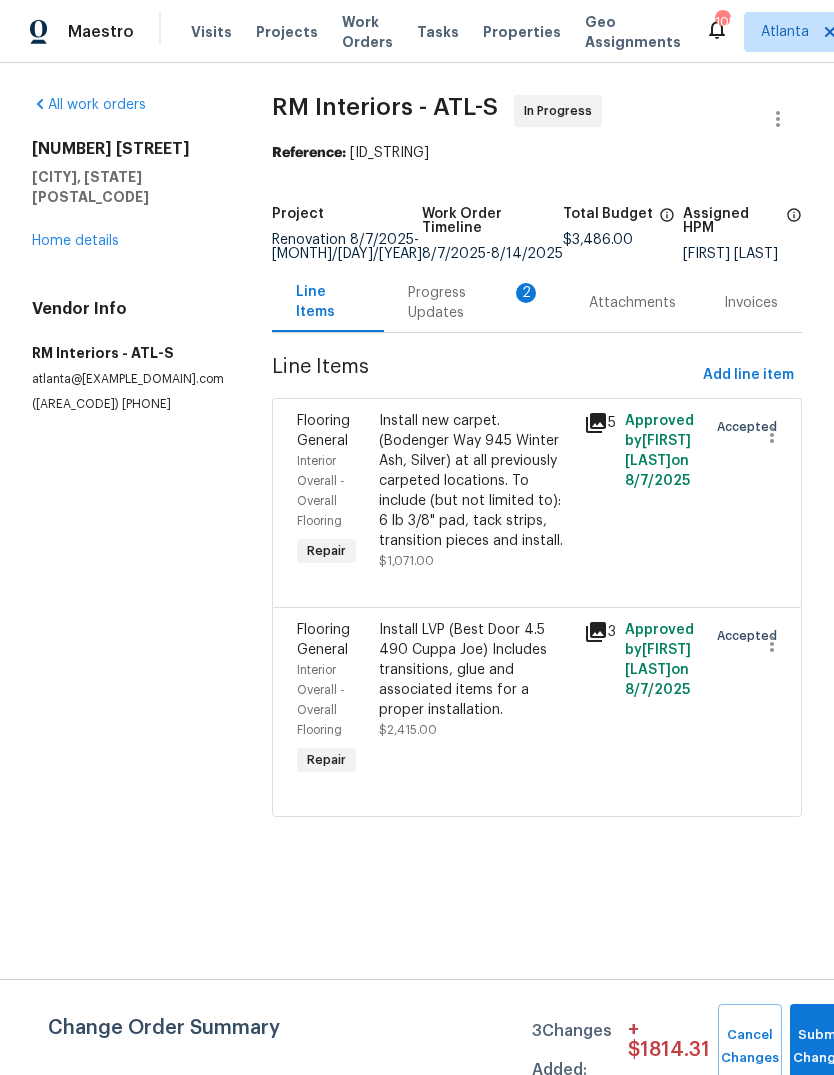 click on "Progress Updates 2" at bounding box center (474, 303) 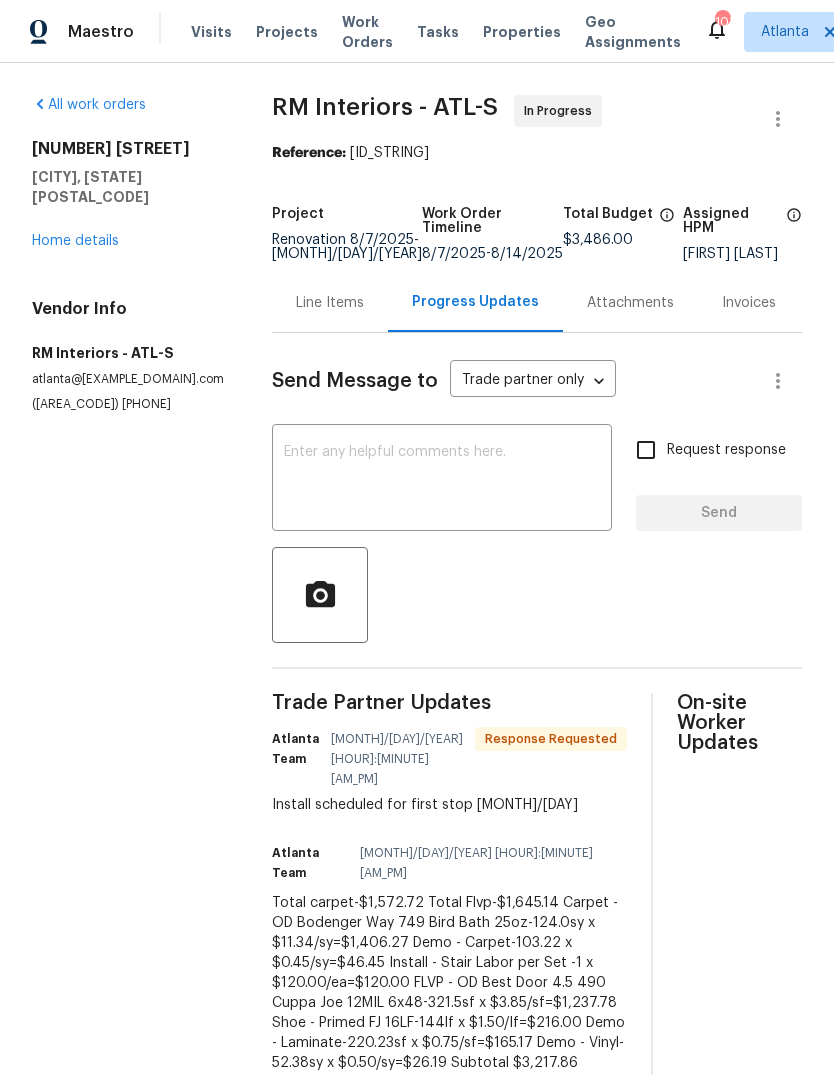 click at bounding box center [442, 480] 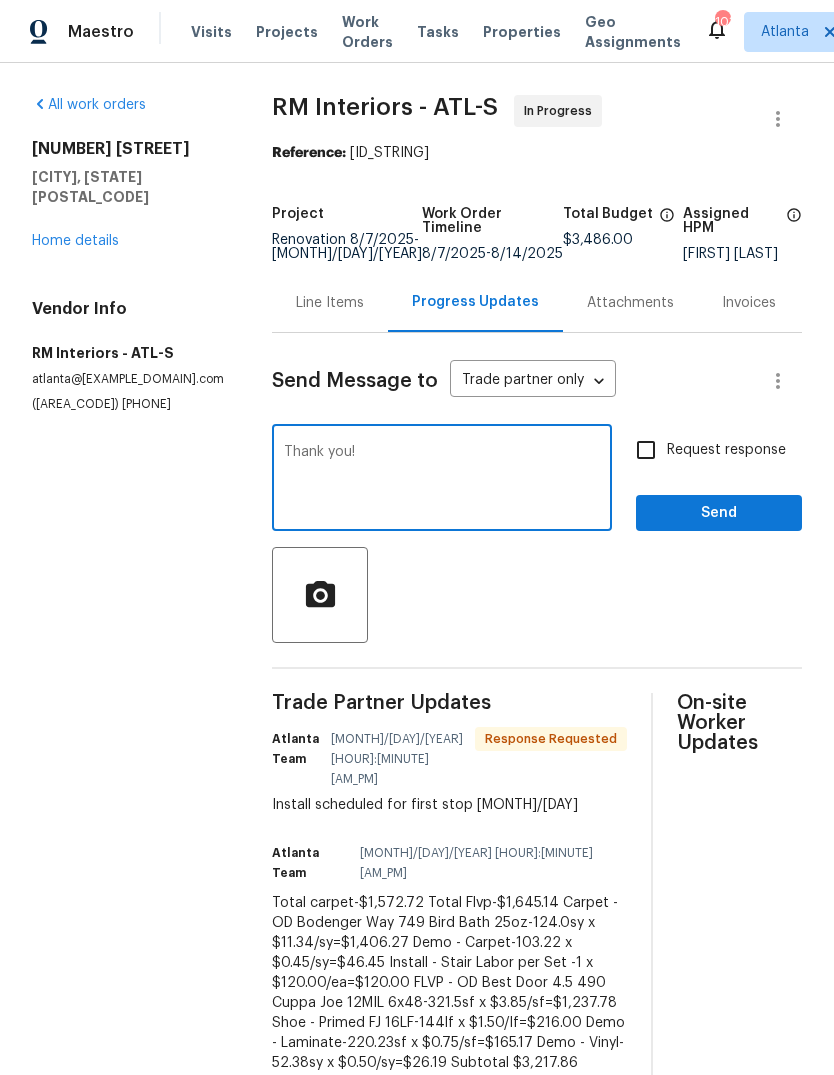 type on "Thank you!" 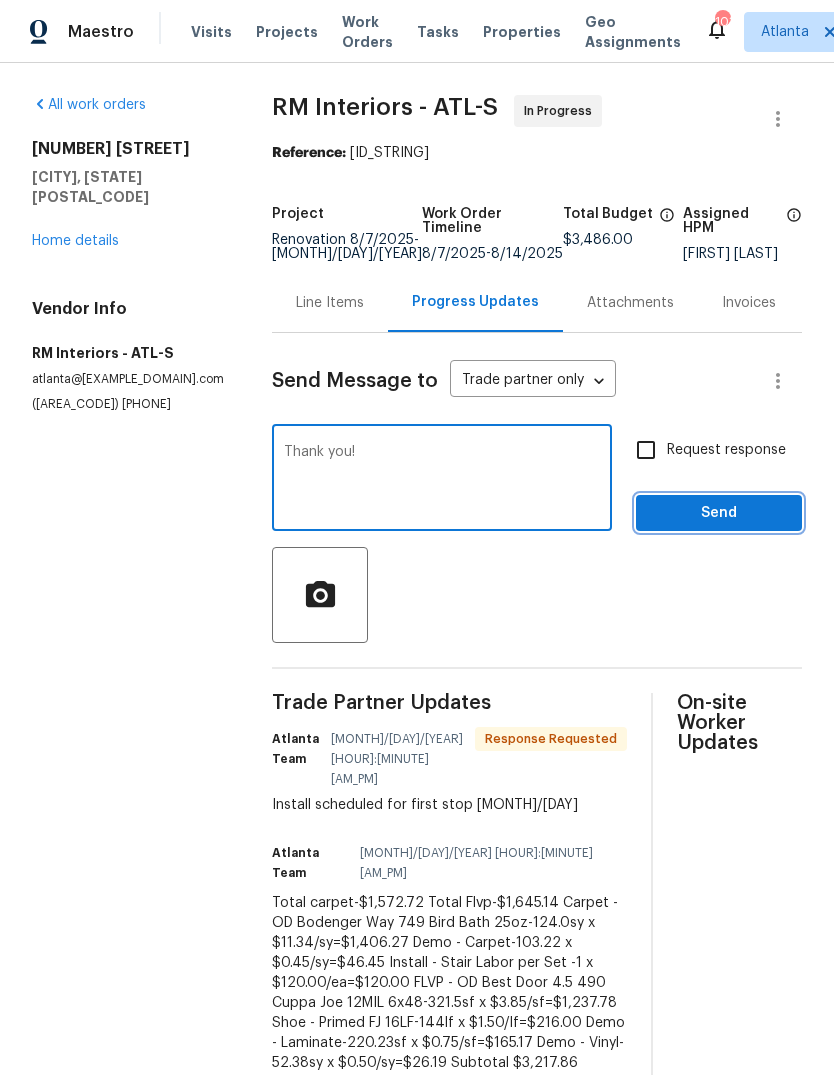 click on "Send" at bounding box center (719, 513) 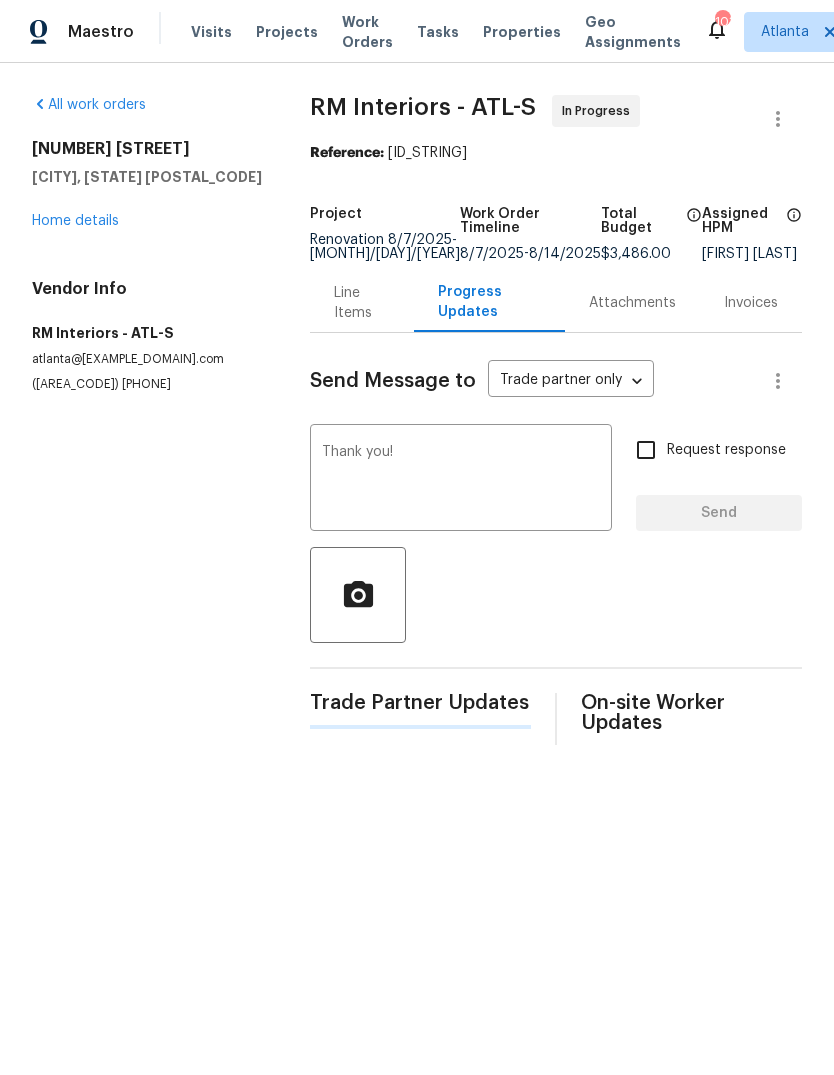 type 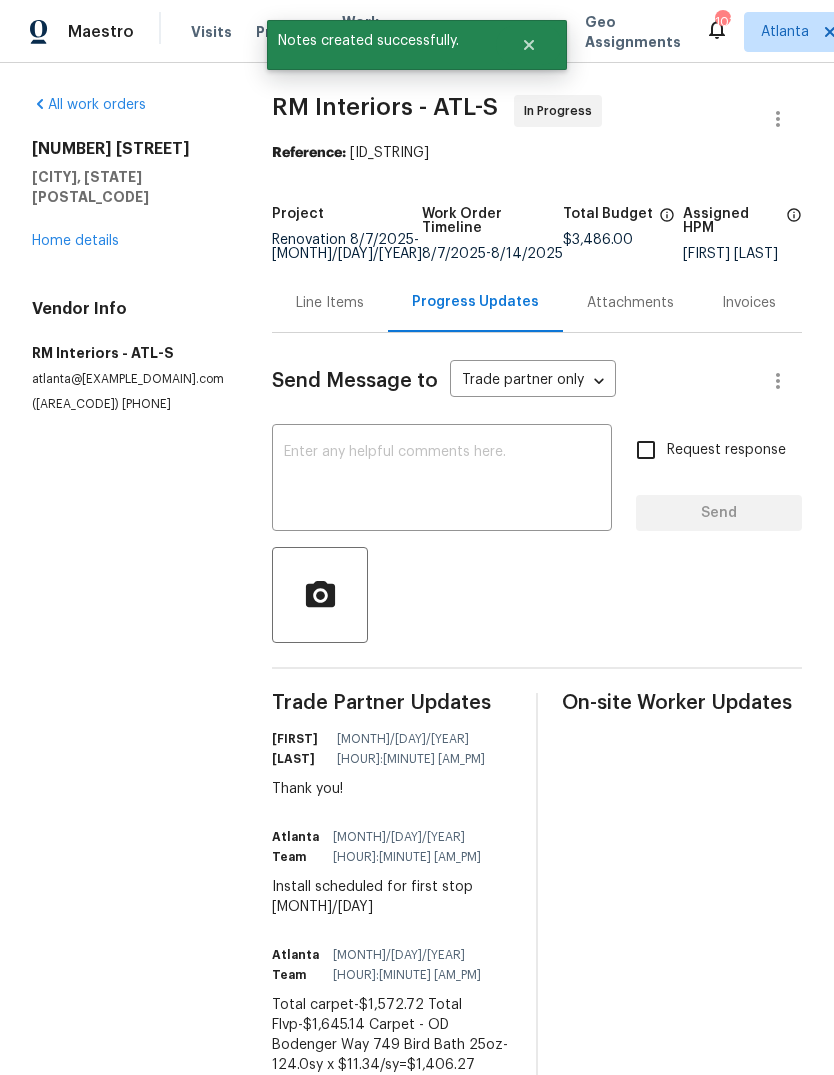 click on "All work orders [NUMBER] [STREET] [CITY], [STATE] [POSTAL_CODE] Home details Vendor Info RM Interiors - ATL-S atlanta@[EXAMPLE_DOMAIN].com ([AREA_CODE]) [PHONE]" at bounding box center (128, 254) 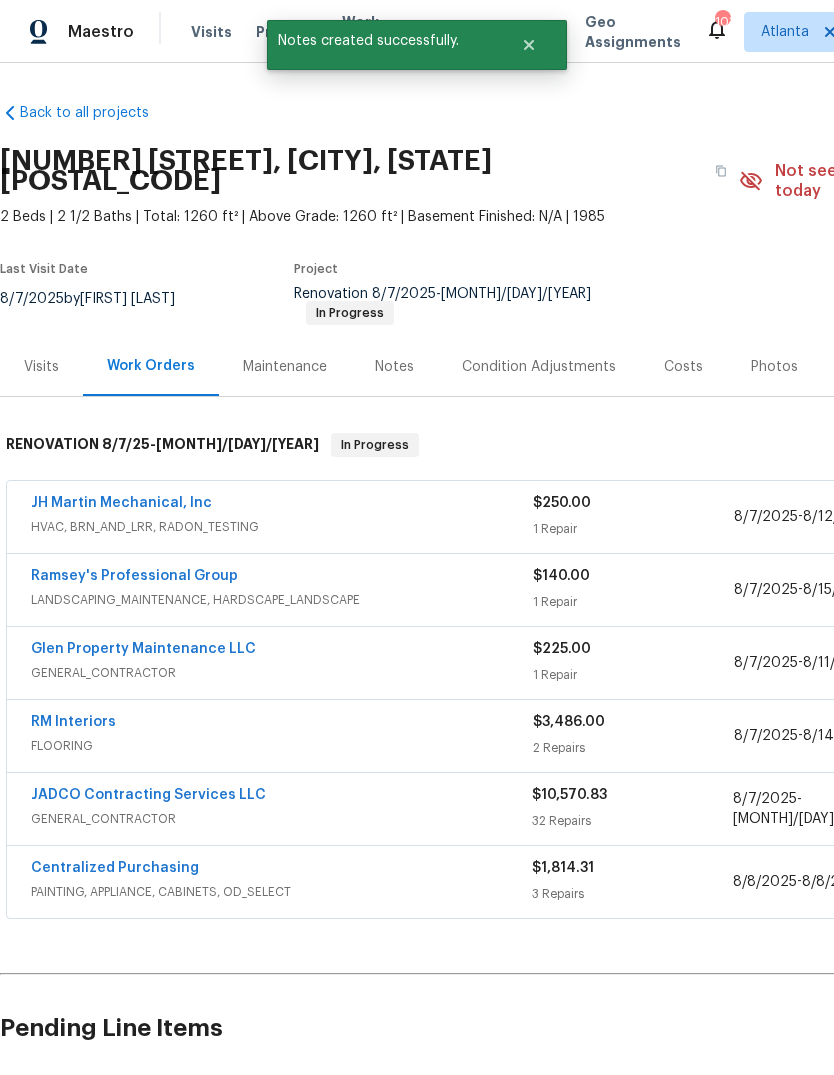 click on "JADCO Contracting Services LLC" at bounding box center [148, 795] 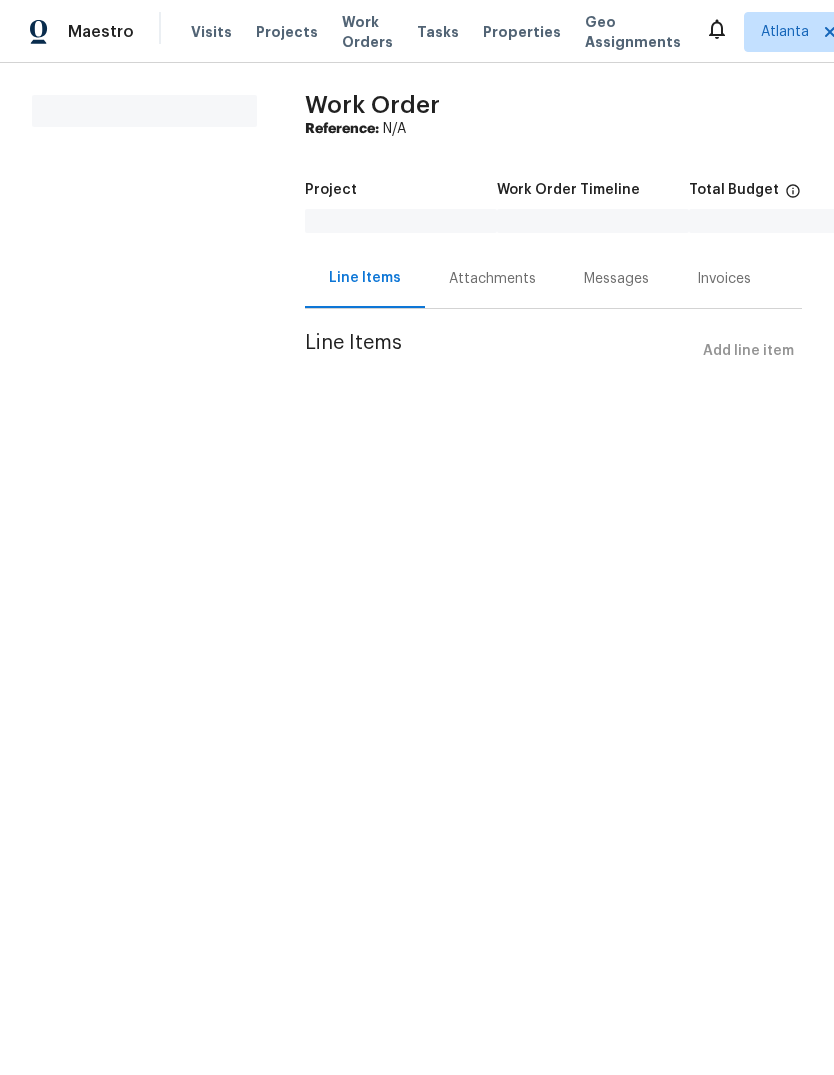 scroll, scrollTop: 0, scrollLeft: 0, axis: both 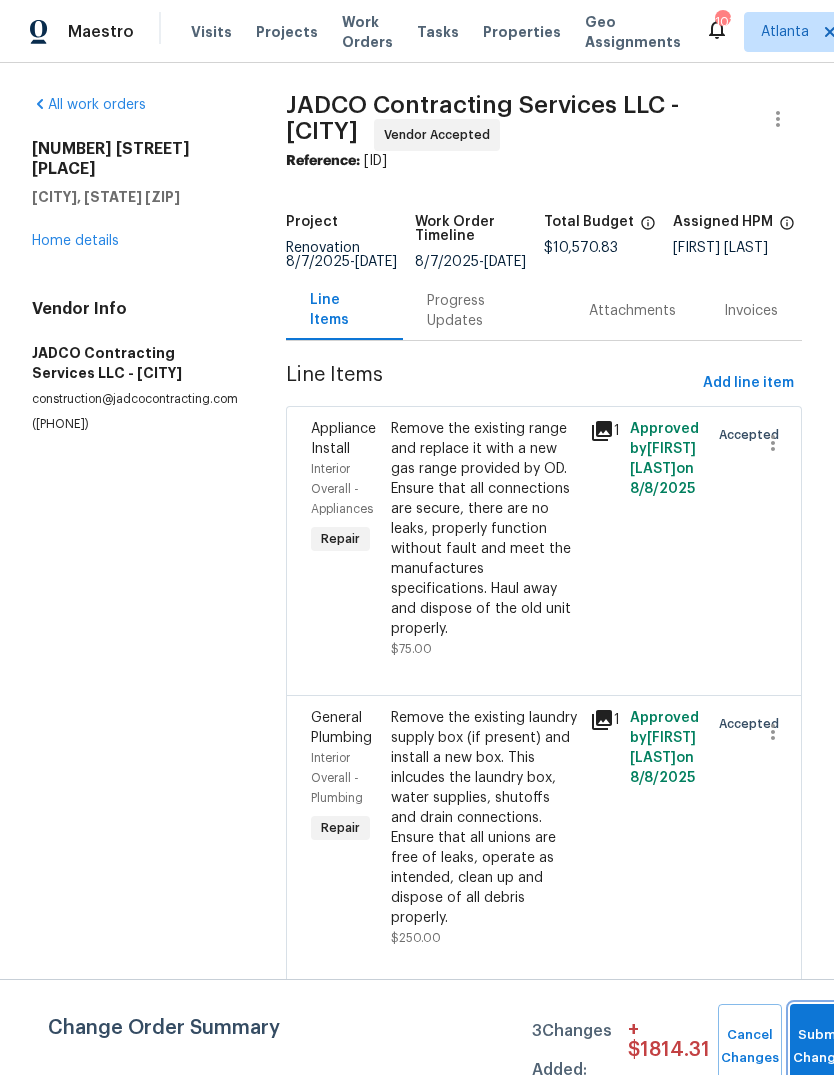 click on "Submit Changes" at bounding box center (822, 1047) 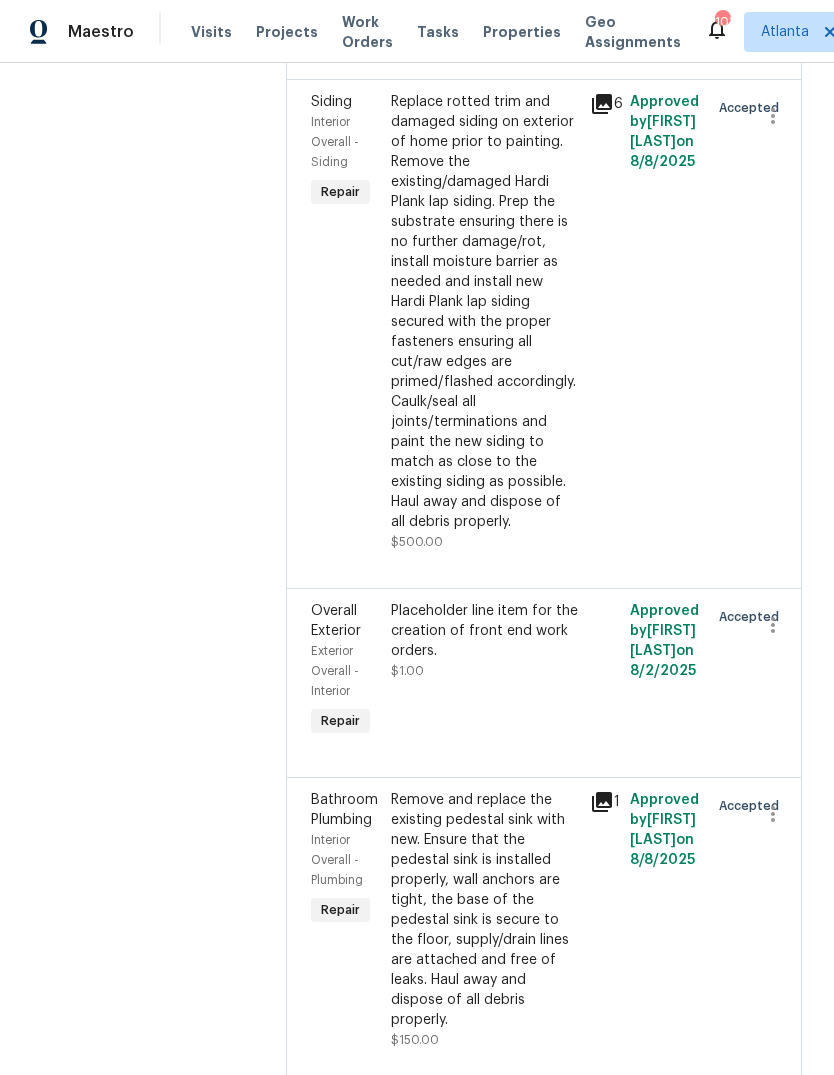 scroll, scrollTop: 9086, scrollLeft: 0, axis: vertical 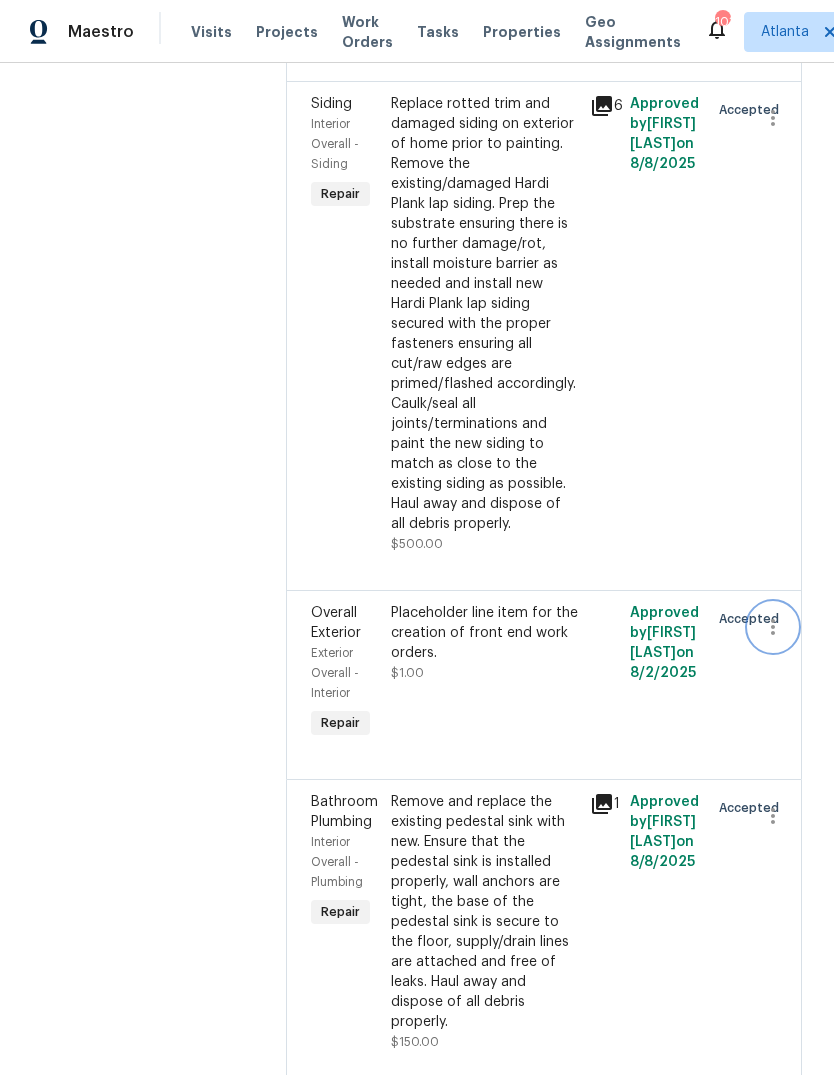 click 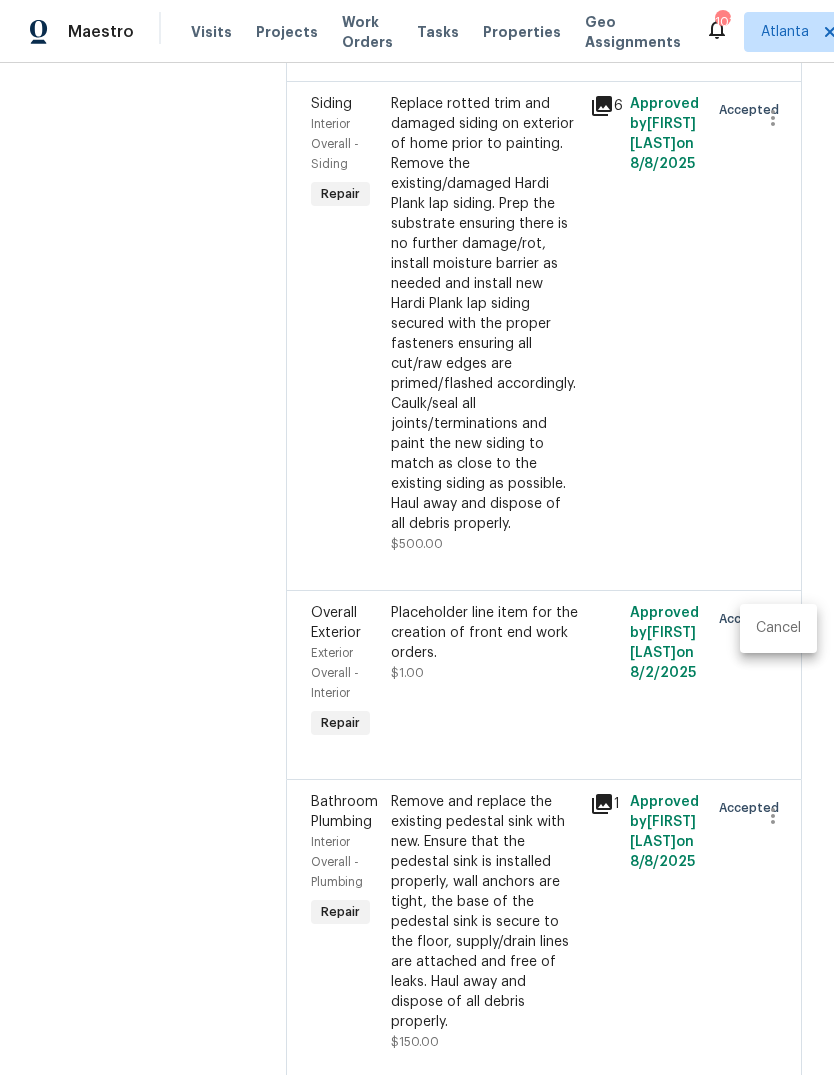 click on "Cancel" at bounding box center [778, 628] 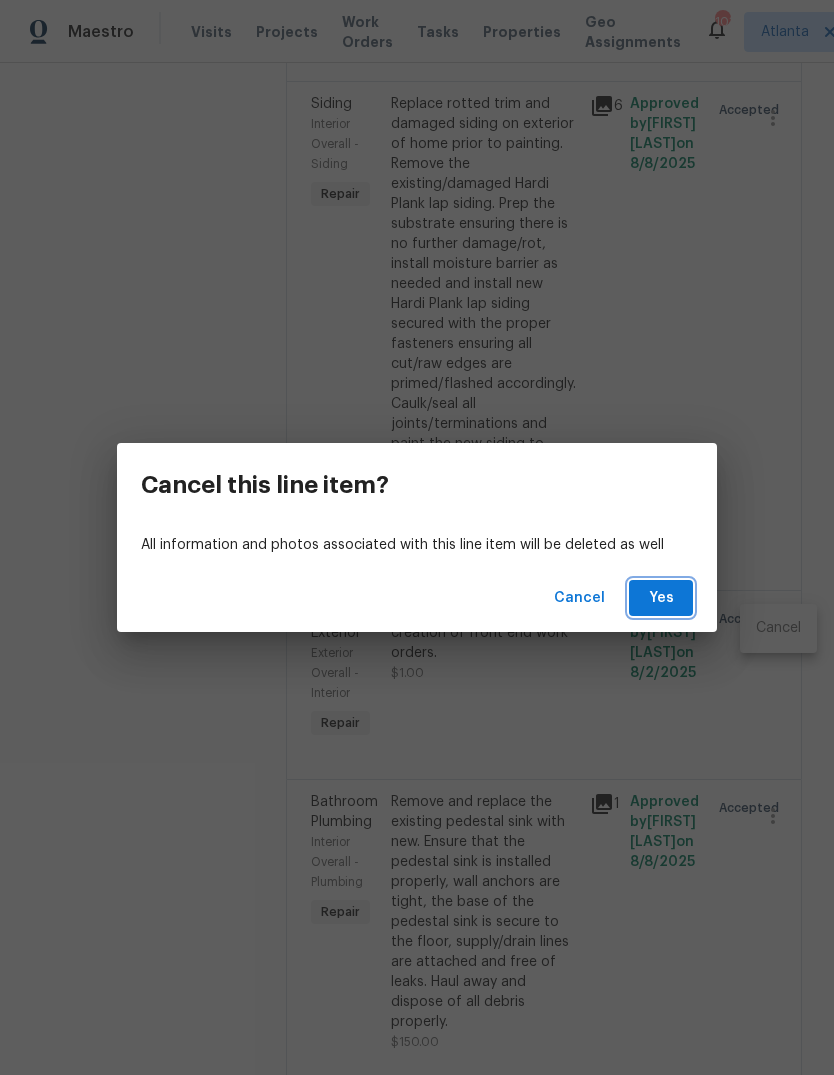 click on "Yes" at bounding box center [661, 598] 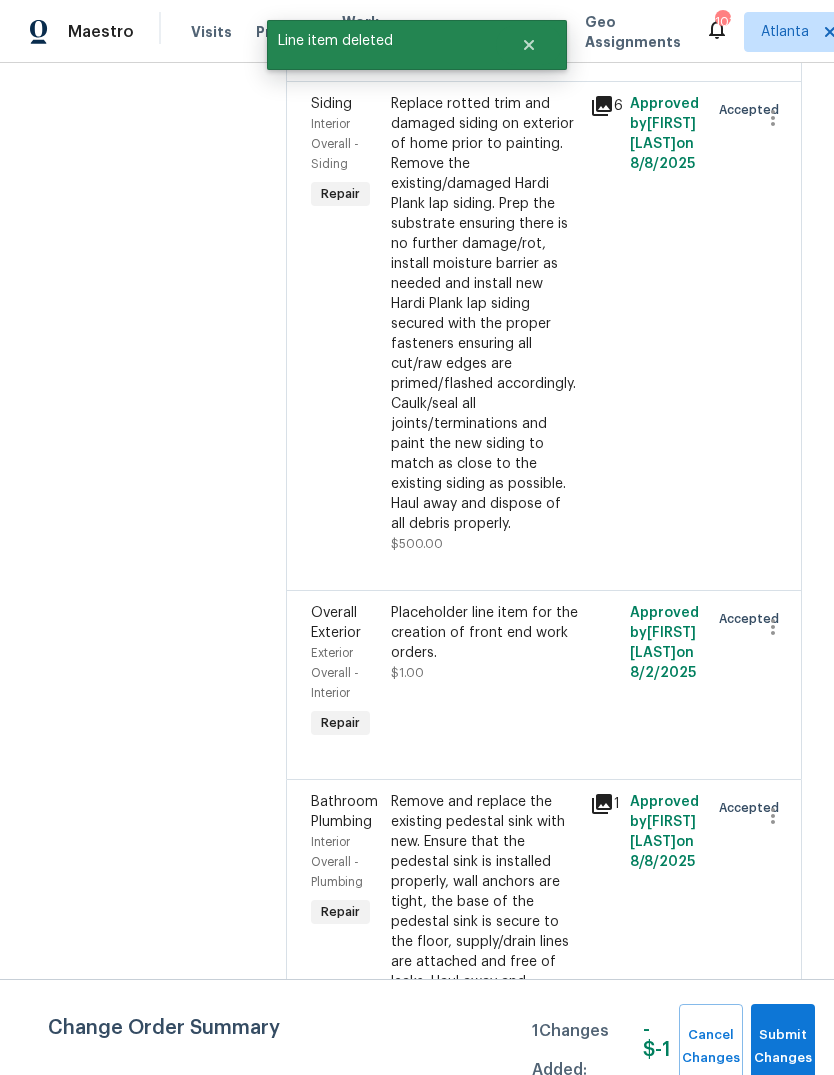scroll, scrollTop: 0, scrollLeft: 0, axis: both 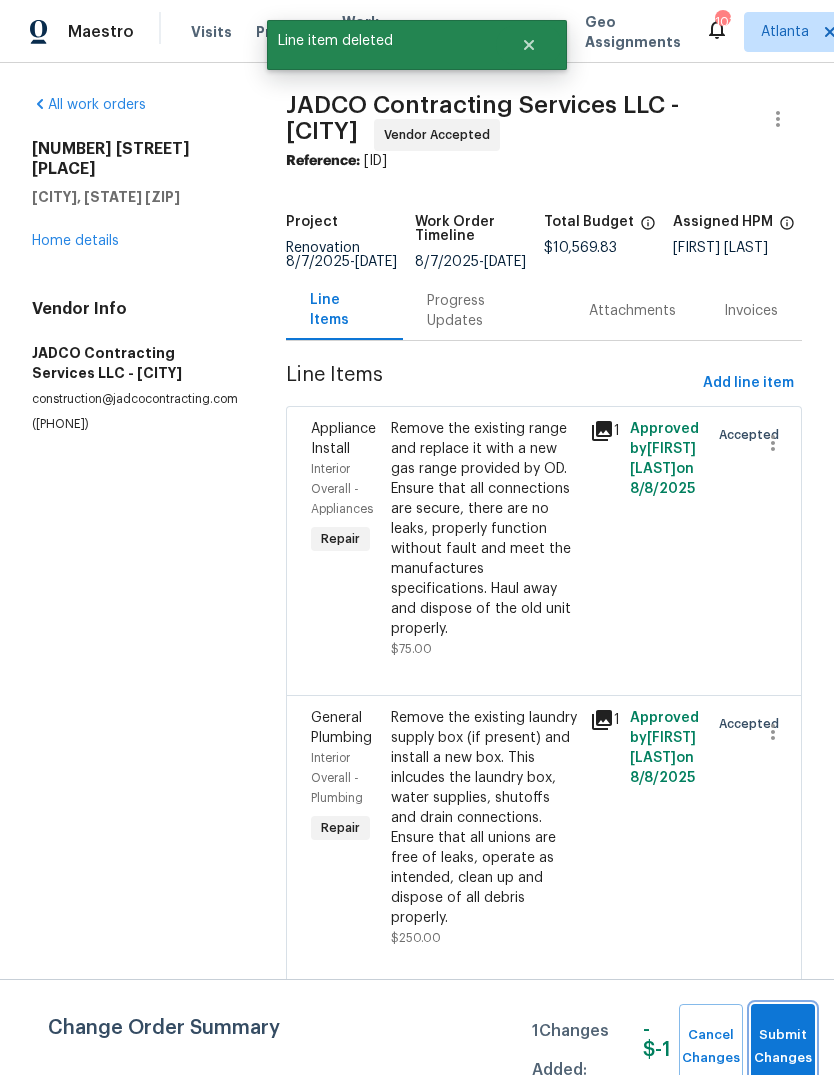 click on "Submit Changes" at bounding box center [783, 1047] 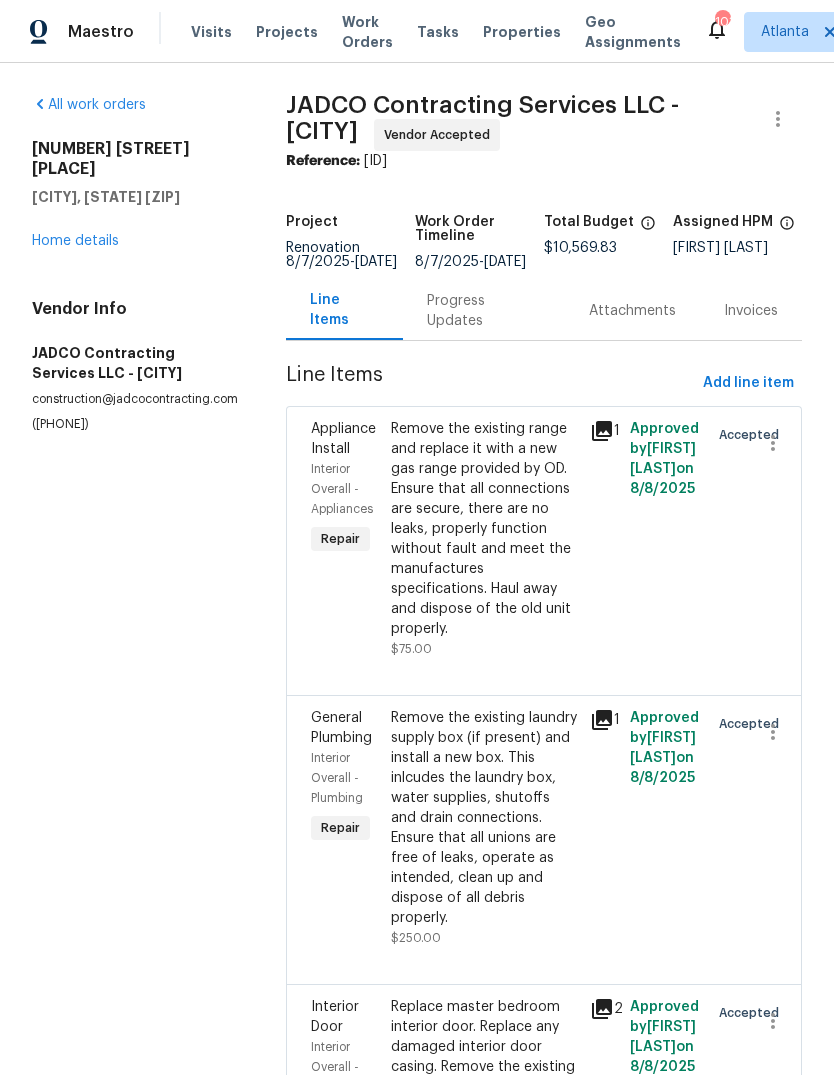 scroll, scrollTop: 0, scrollLeft: 0, axis: both 